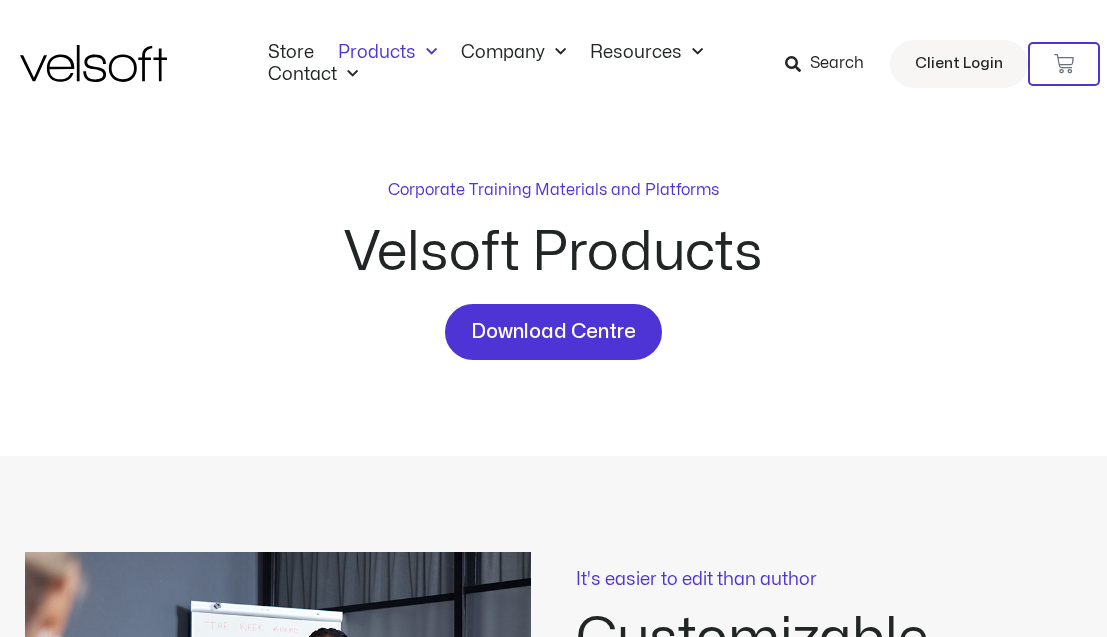 scroll, scrollTop: 0, scrollLeft: 0, axis: both 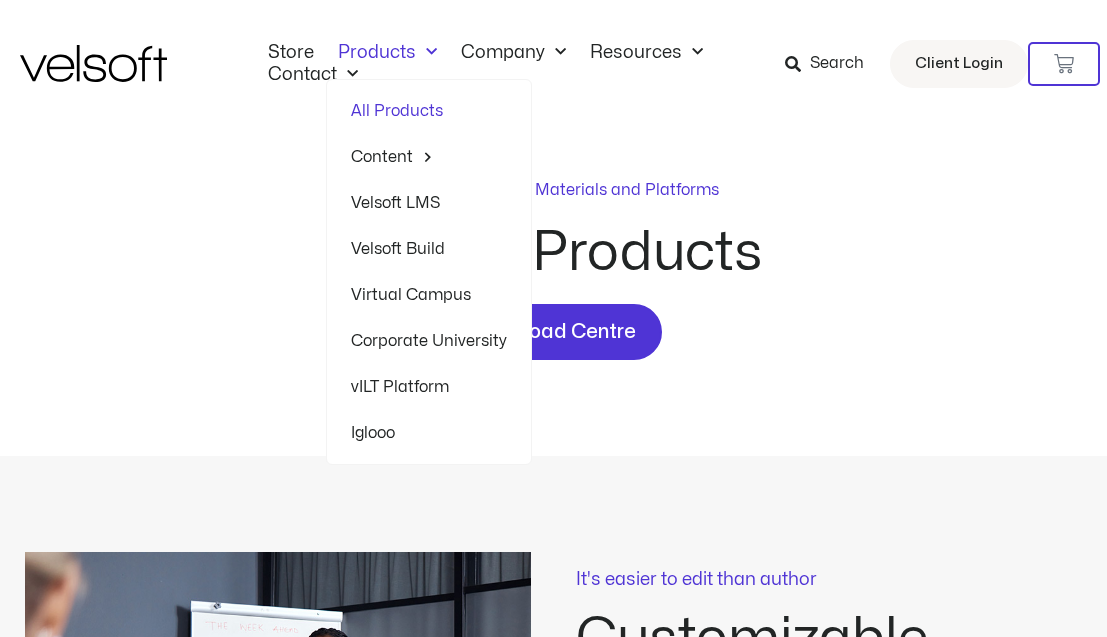 click on "Velsoft LMS" 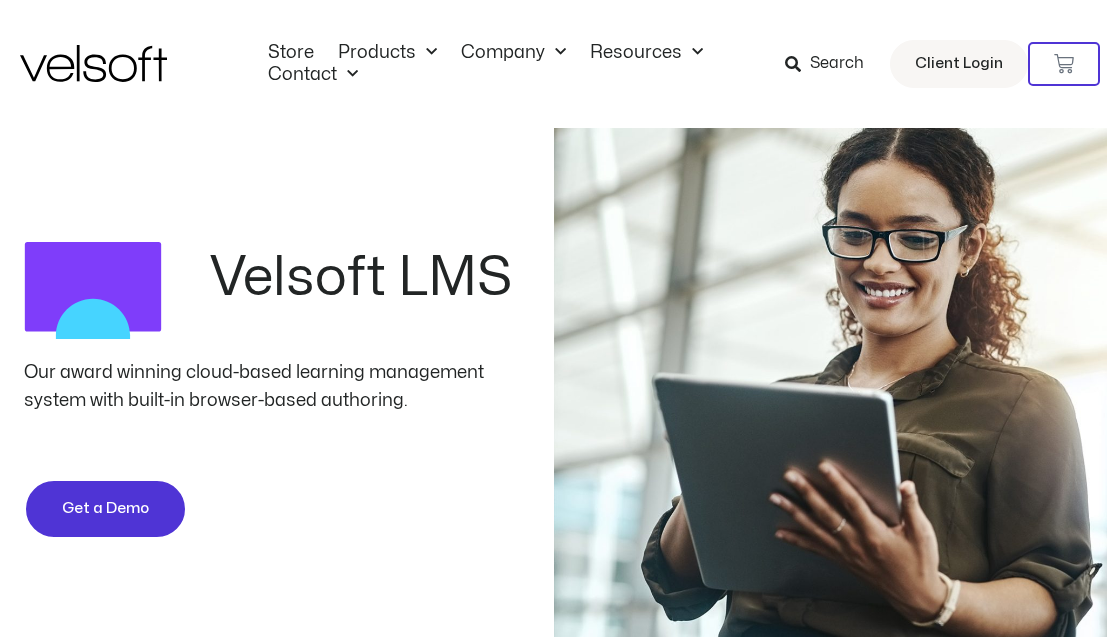 scroll, scrollTop: 0, scrollLeft: 0, axis: both 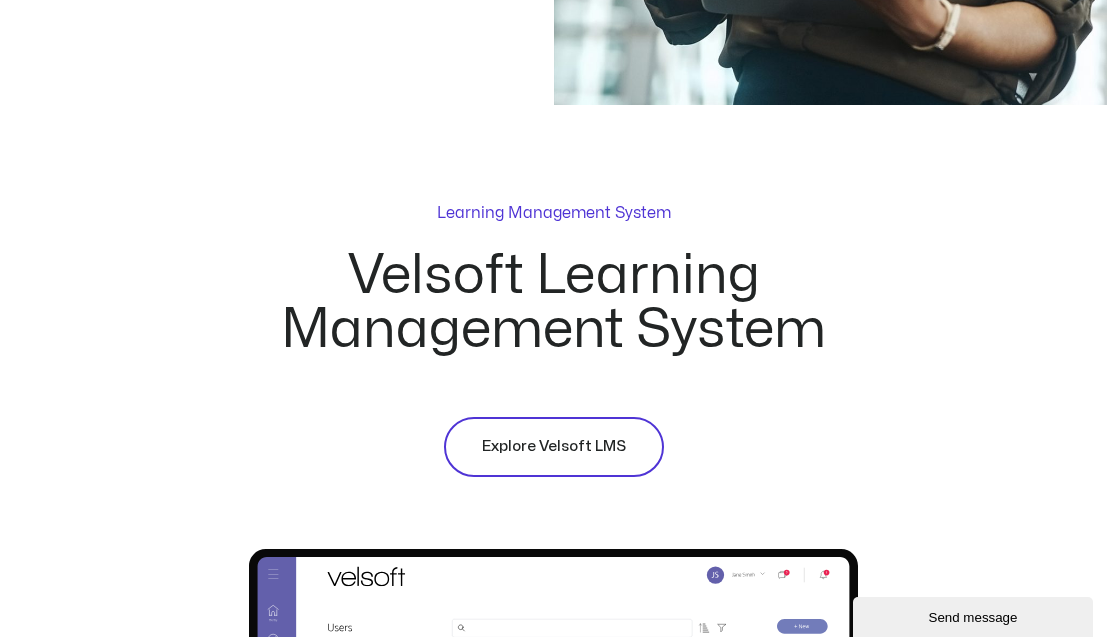 click on "Explore Velsoft LMS" at bounding box center (554, 447) 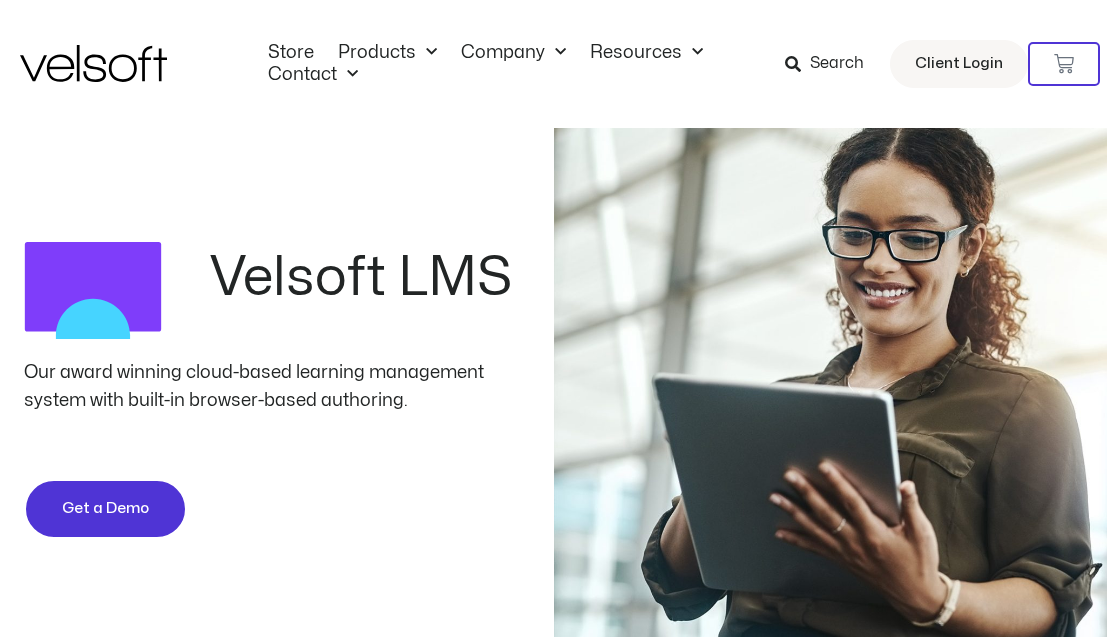 scroll, scrollTop: 0, scrollLeft: 0, axis: both 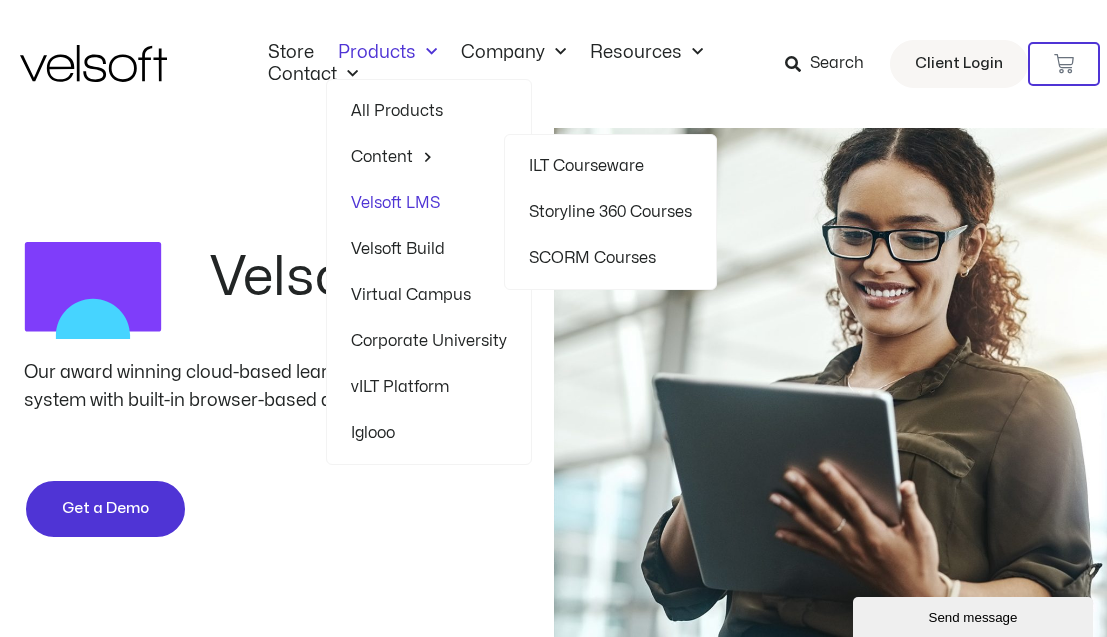 click on "Storyline 360 Courses" 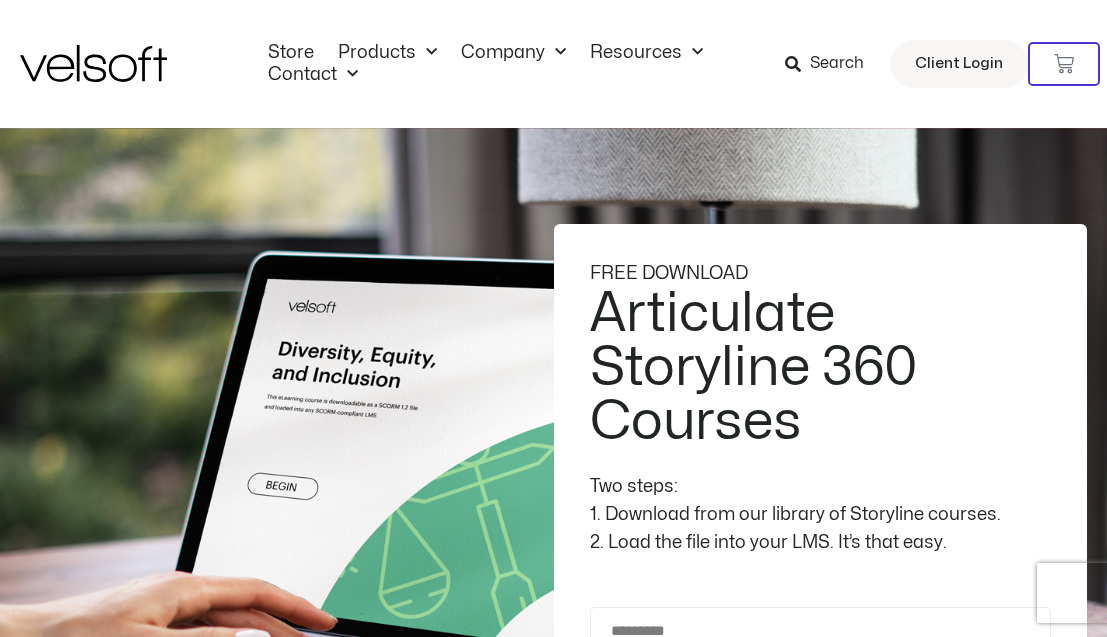 scroll, scrollTop: 0, scrollLeft: 0, axis: both 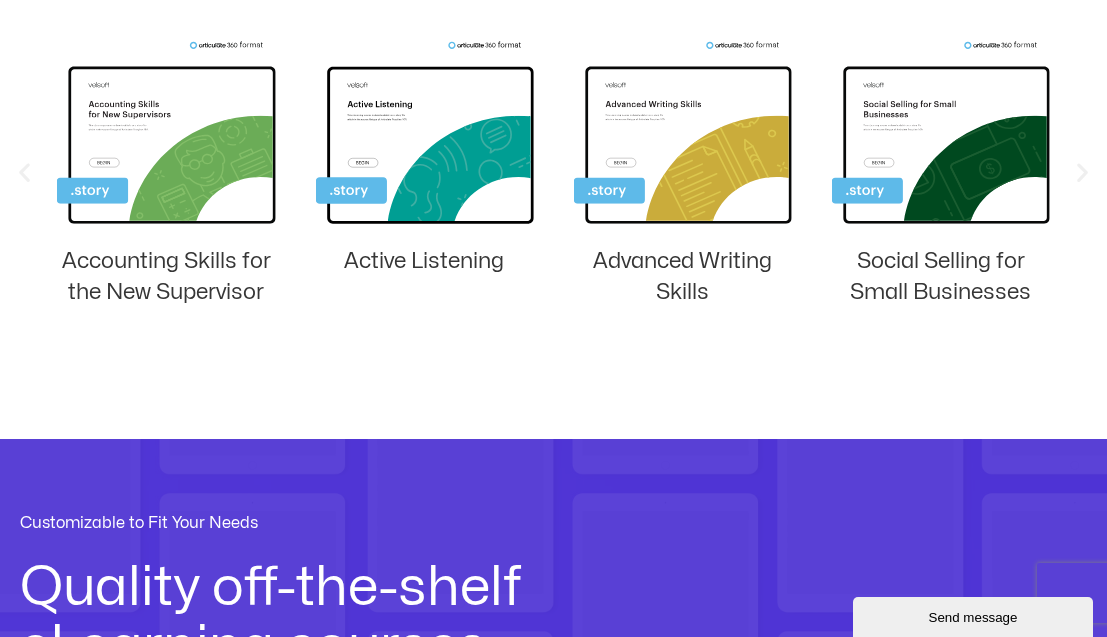click at bounding box center (1082, 172) 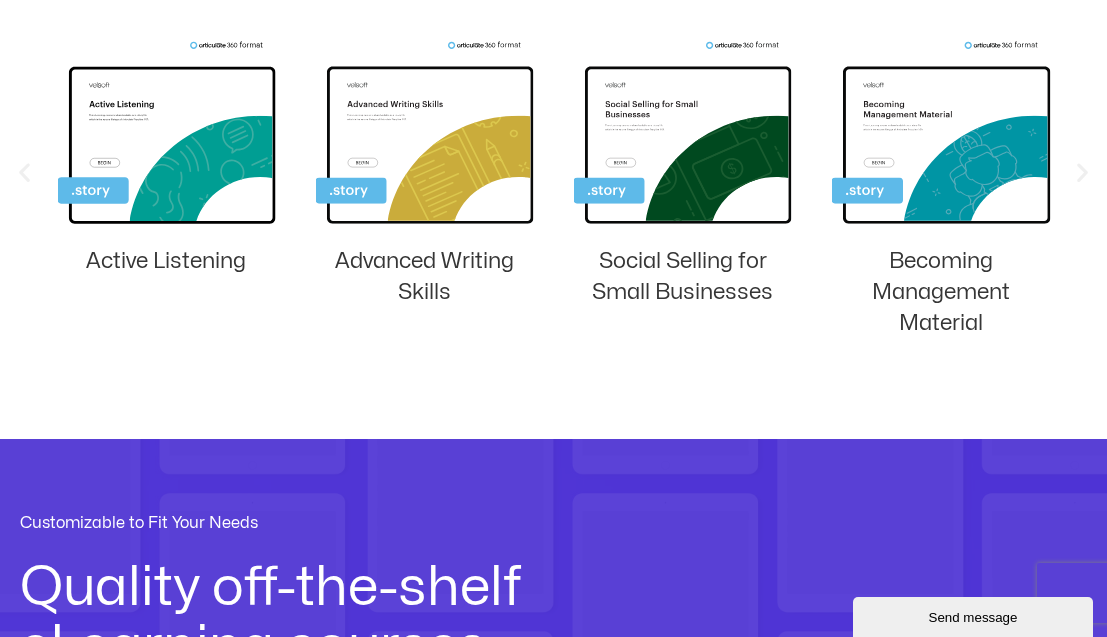 click at bounding box center (1082, 172) 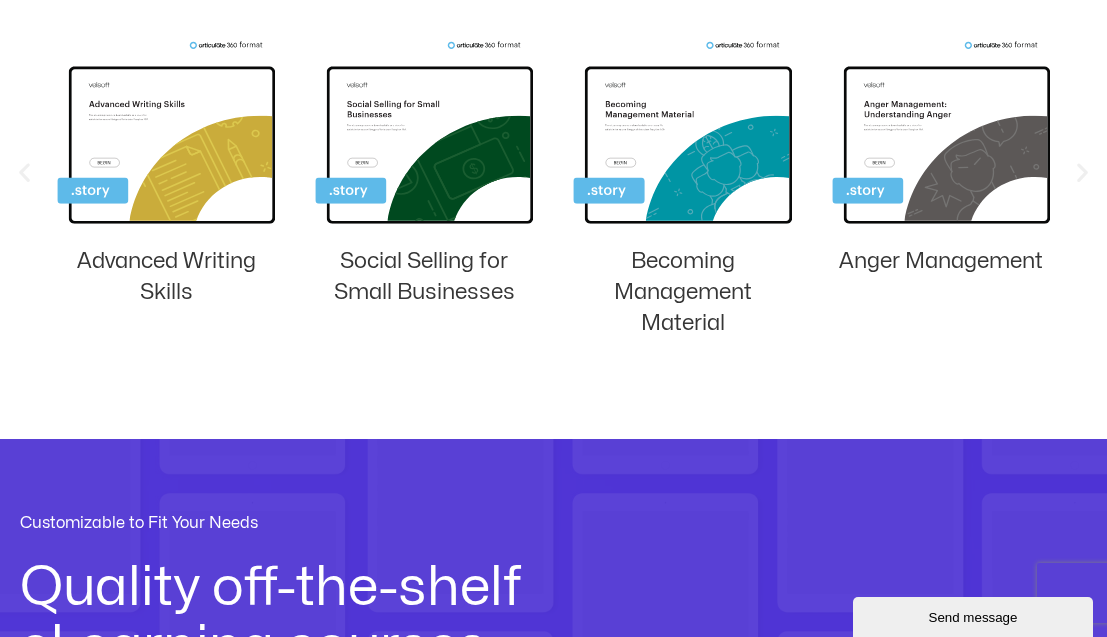 click at bounding box center [1082, 172] 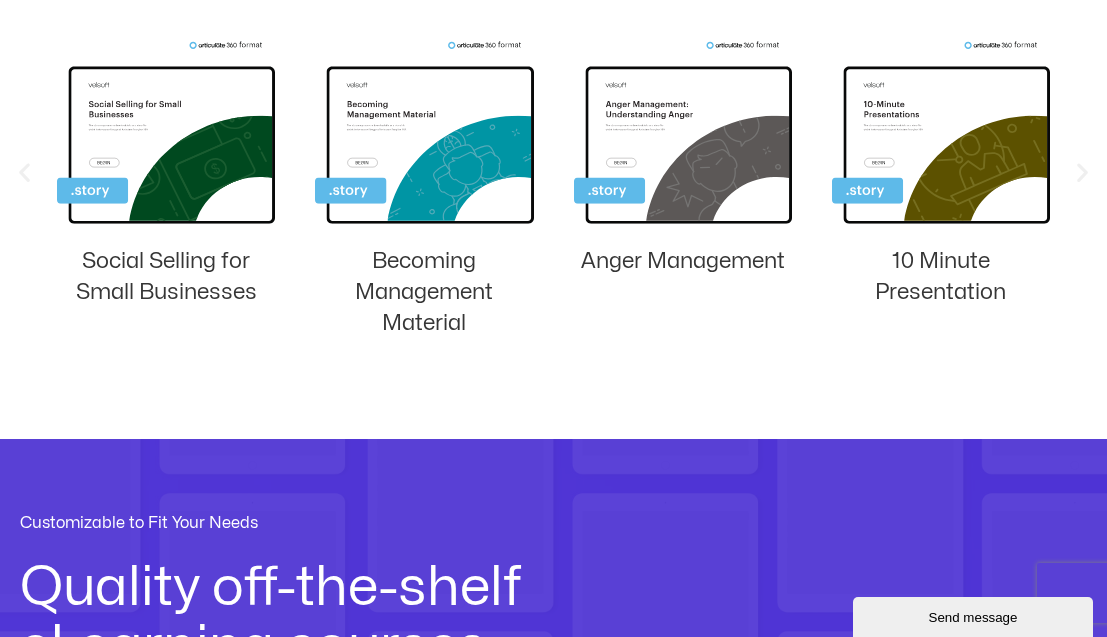click at bounding box center (1082, 172) 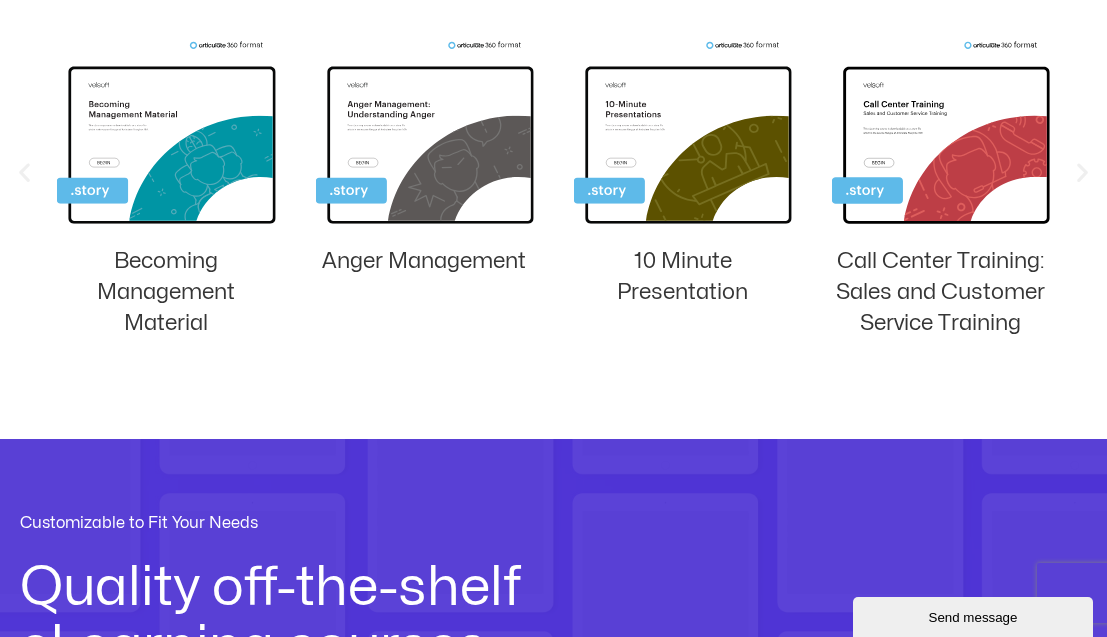 click at bounding box center (1082, 172) 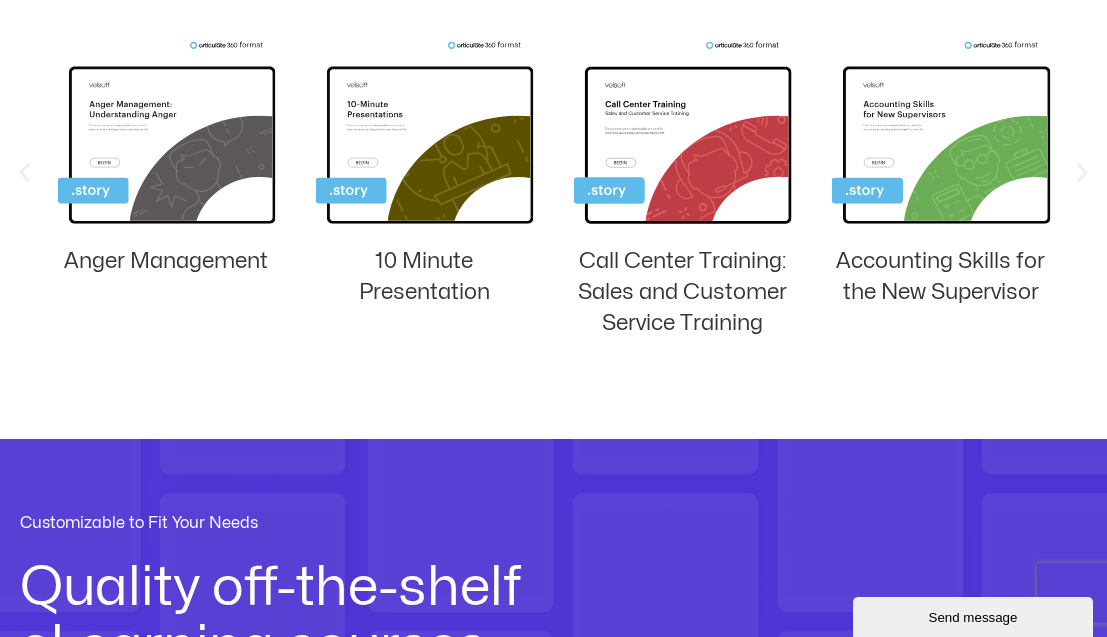 click at bounding box center (1082, 172) 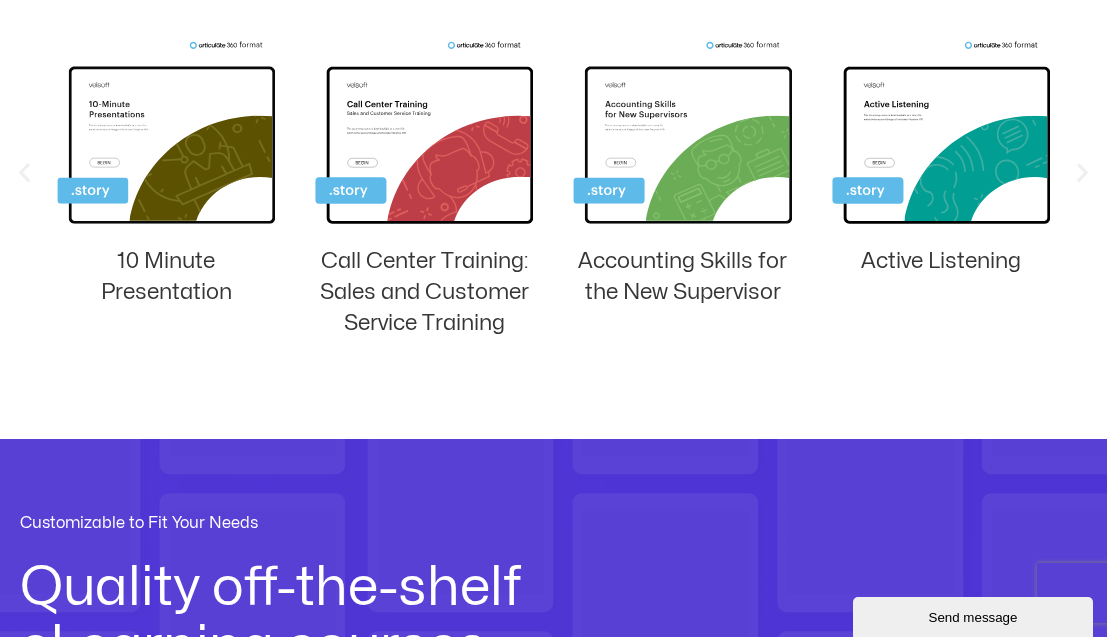 click at bounding box center [1082, 172] 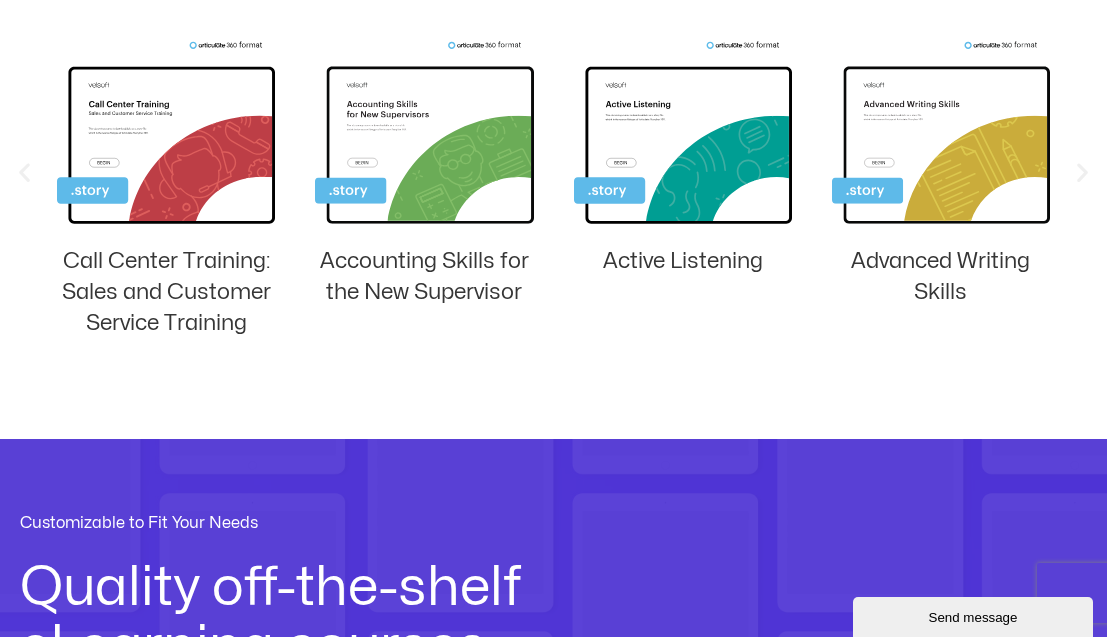 click at bounding box center (1082, 172) 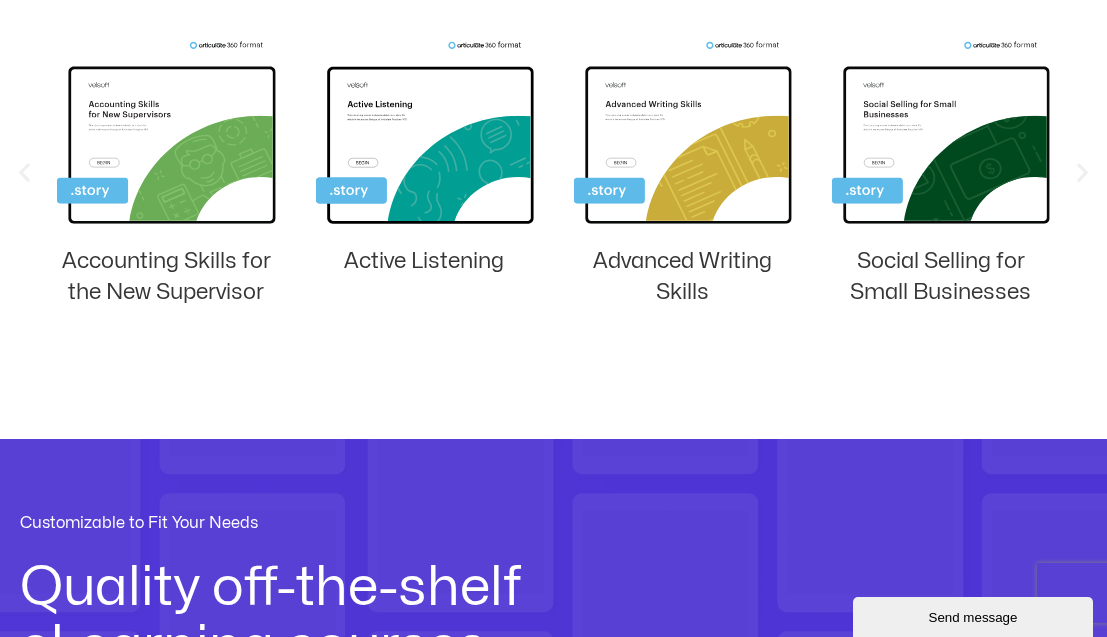 click at bounding box center (1082, 172) 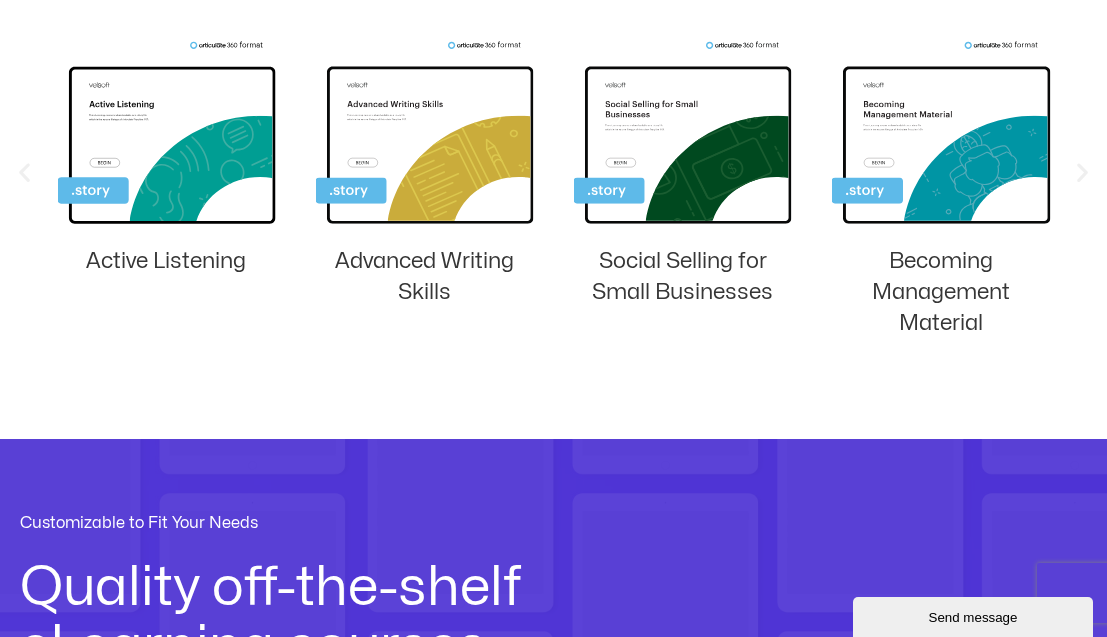 click at bounding box center (1082, 172) 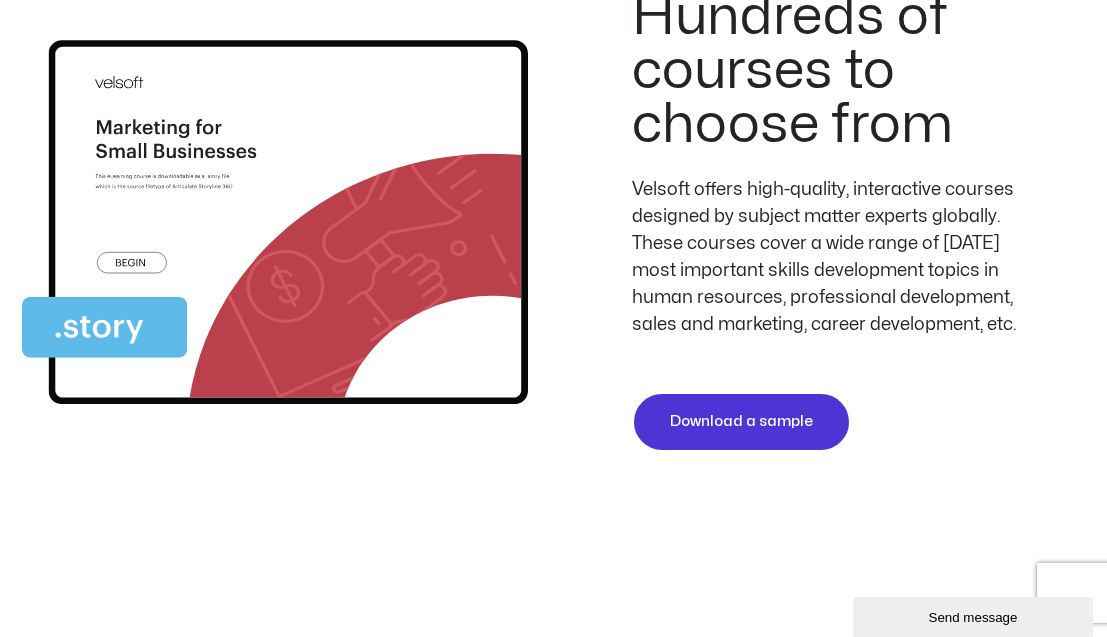 scroll, scrollTop: 4229, scrollLeft: 0, axis: vertical 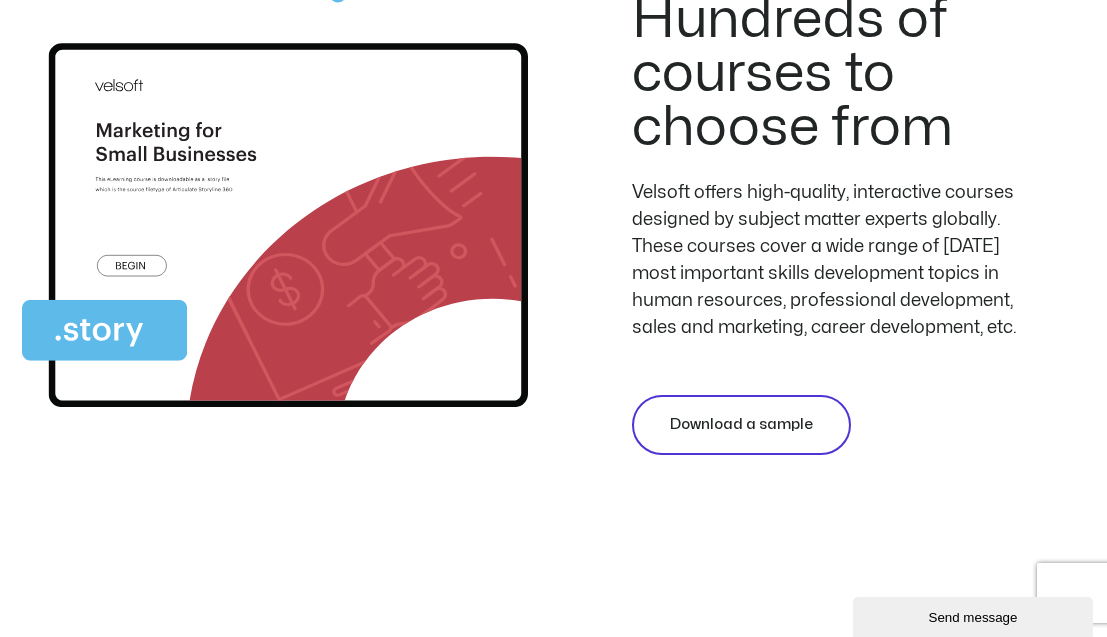 click on "Download a sample" at bounding box center [741, 425] 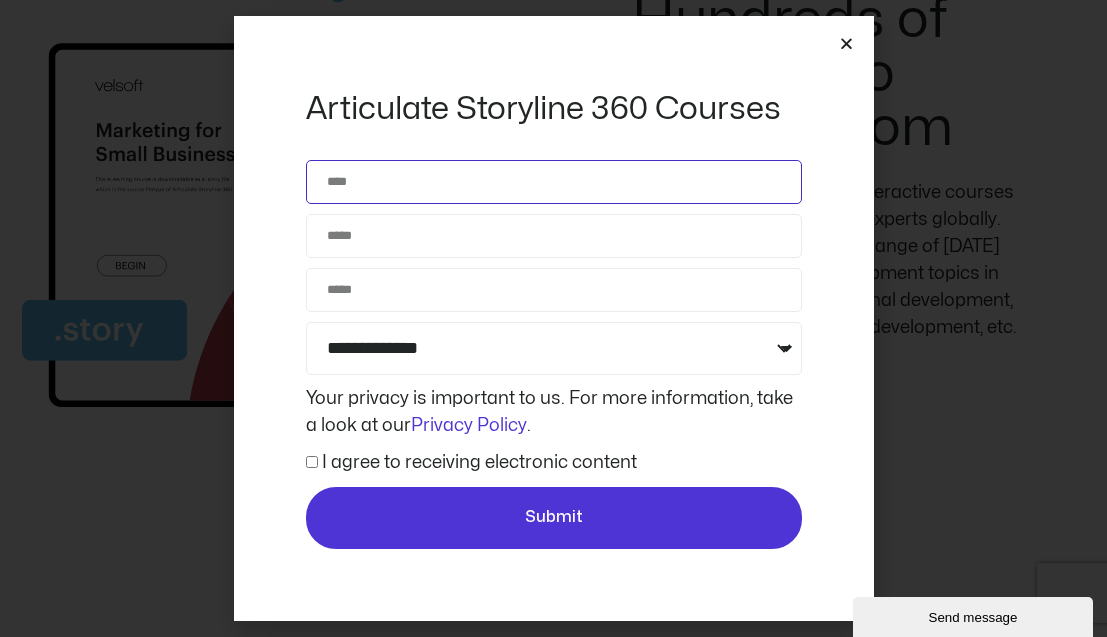 click on "Name" 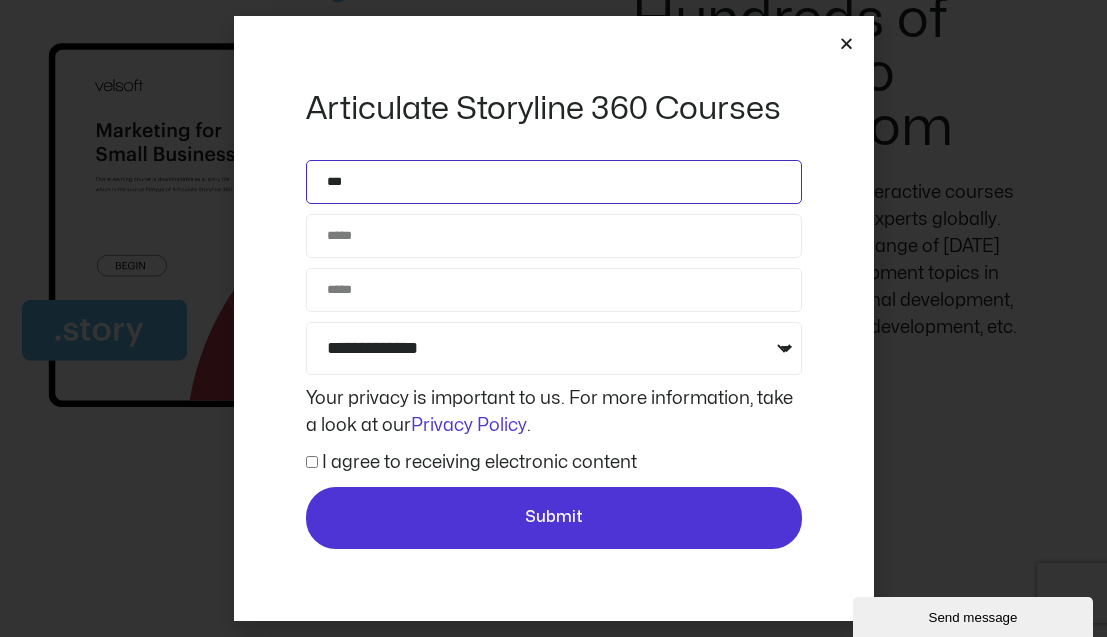 type on "***" 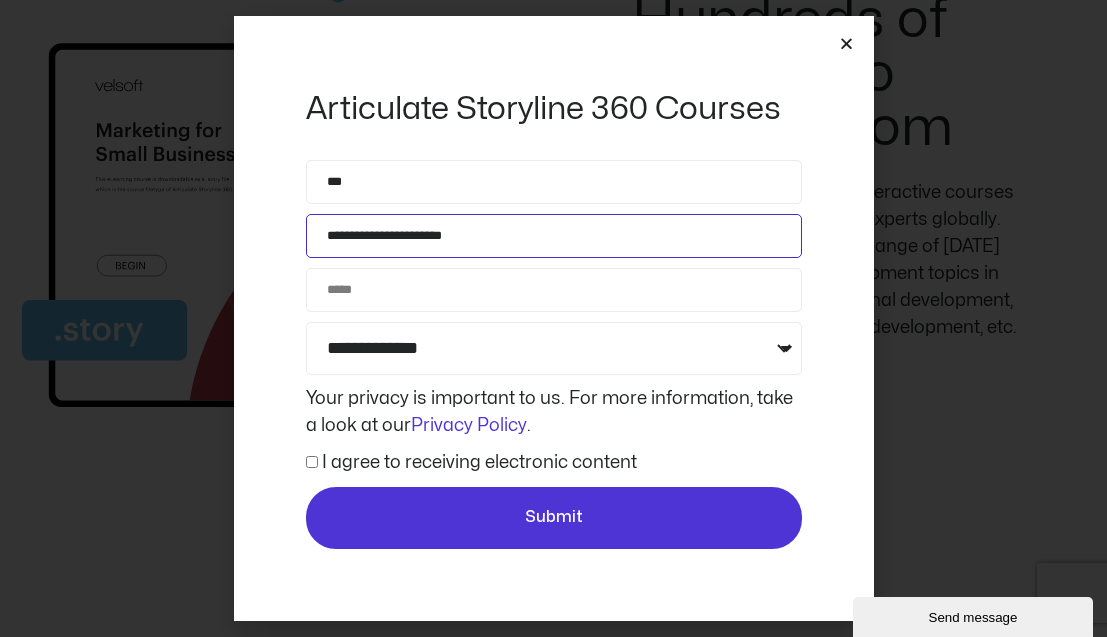 type on "**********" 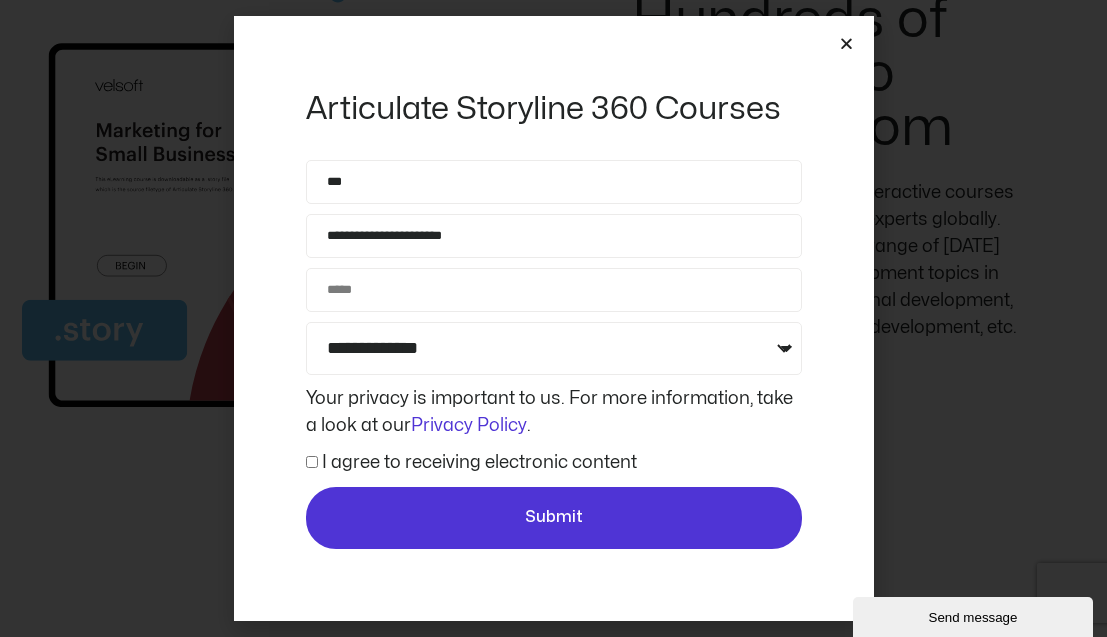 click on "**********" 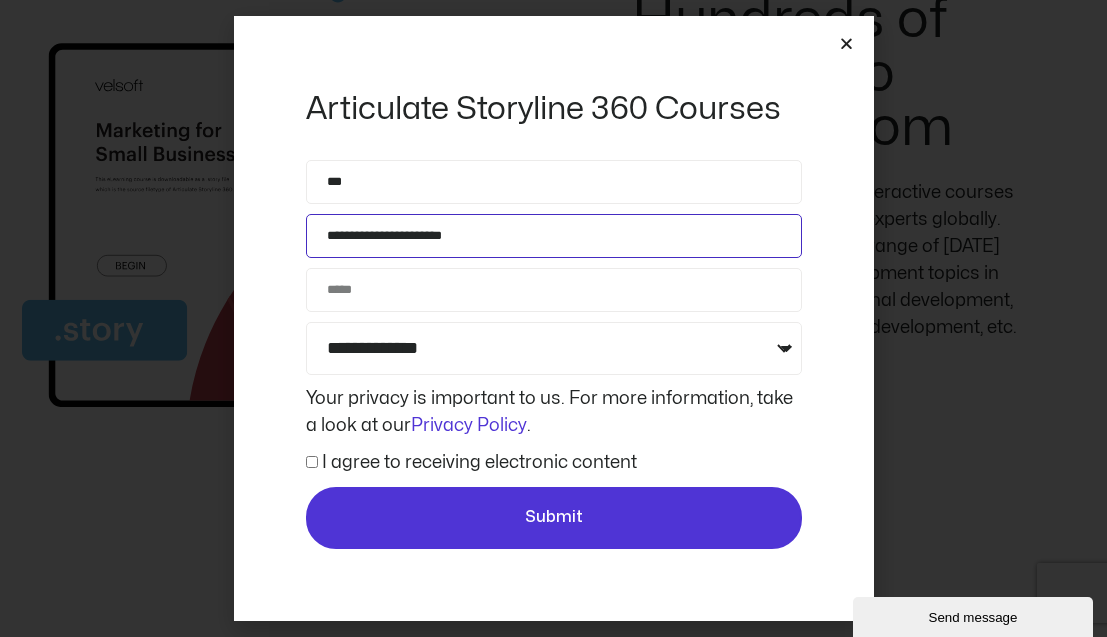 click on "**********" 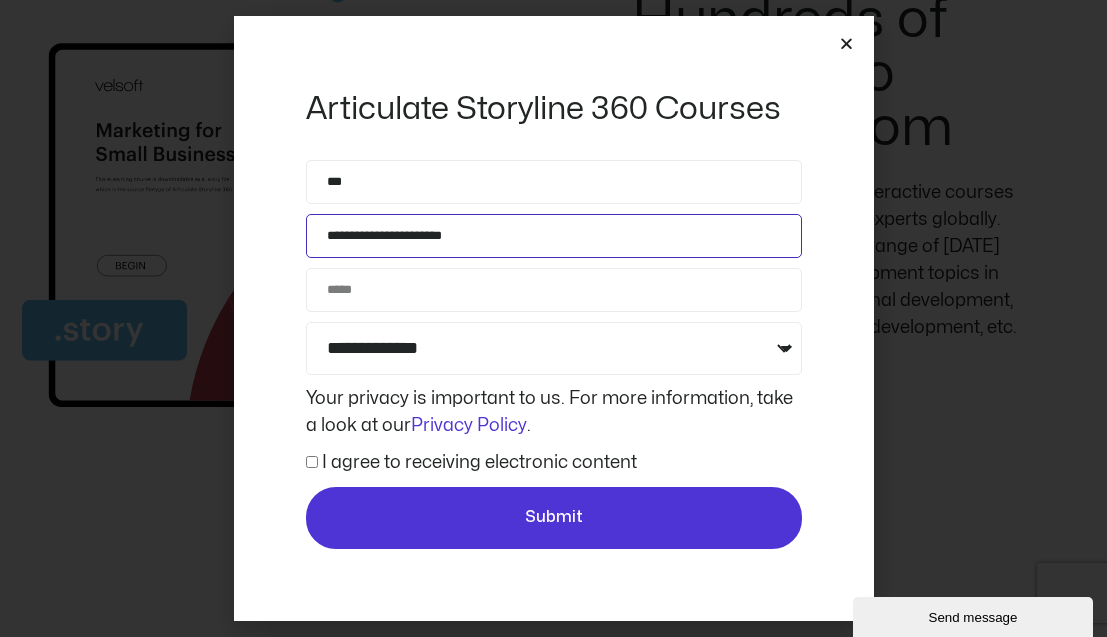 click on "**********" 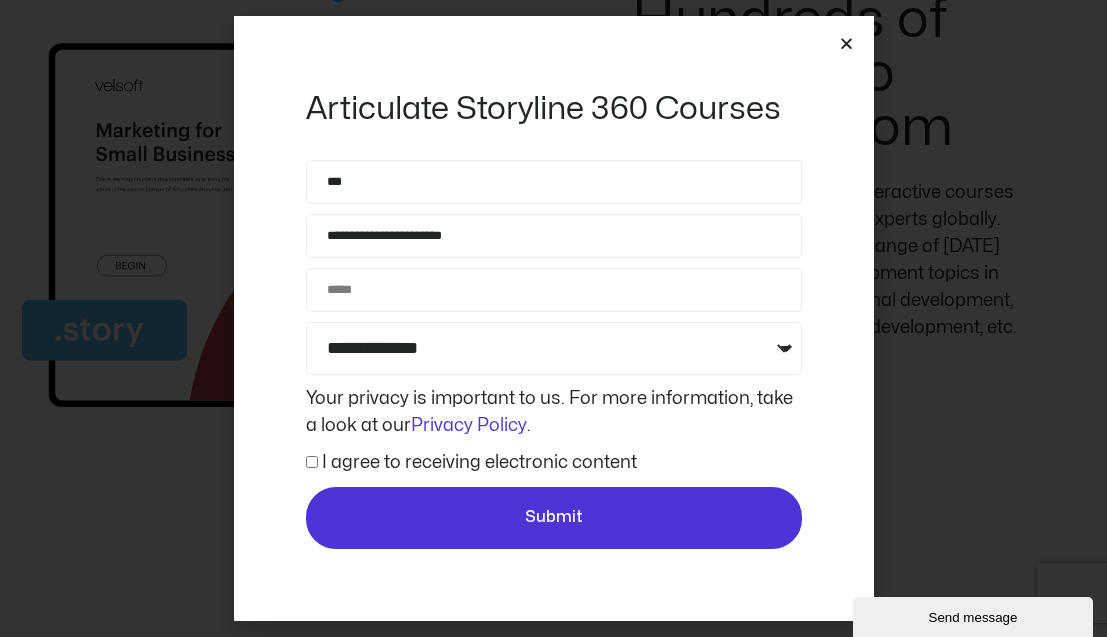 click on "**********" 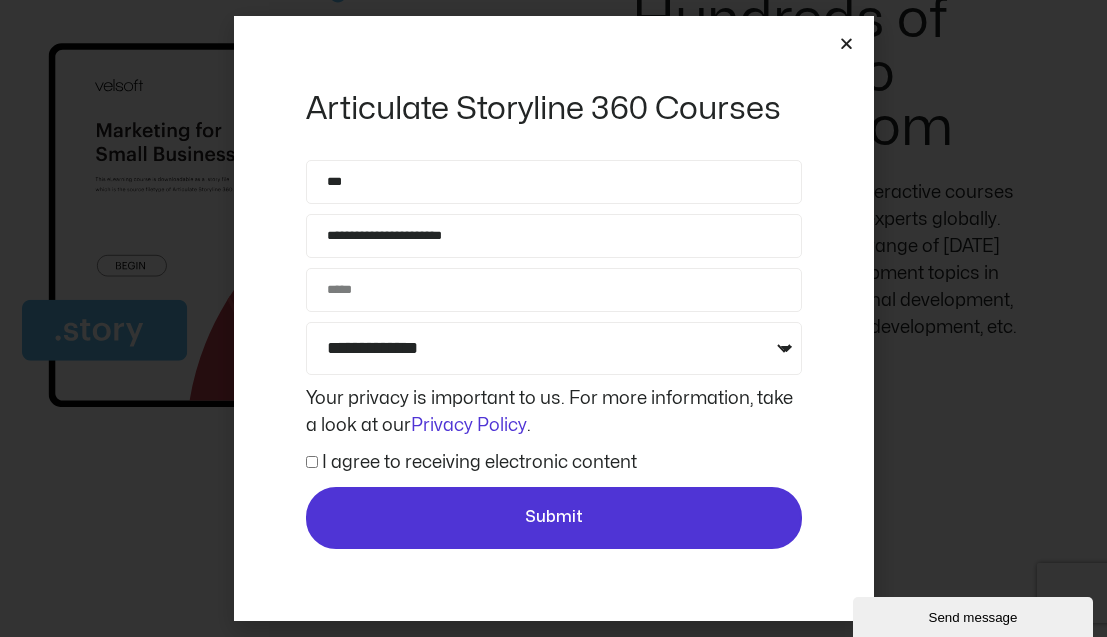 click on "**********" 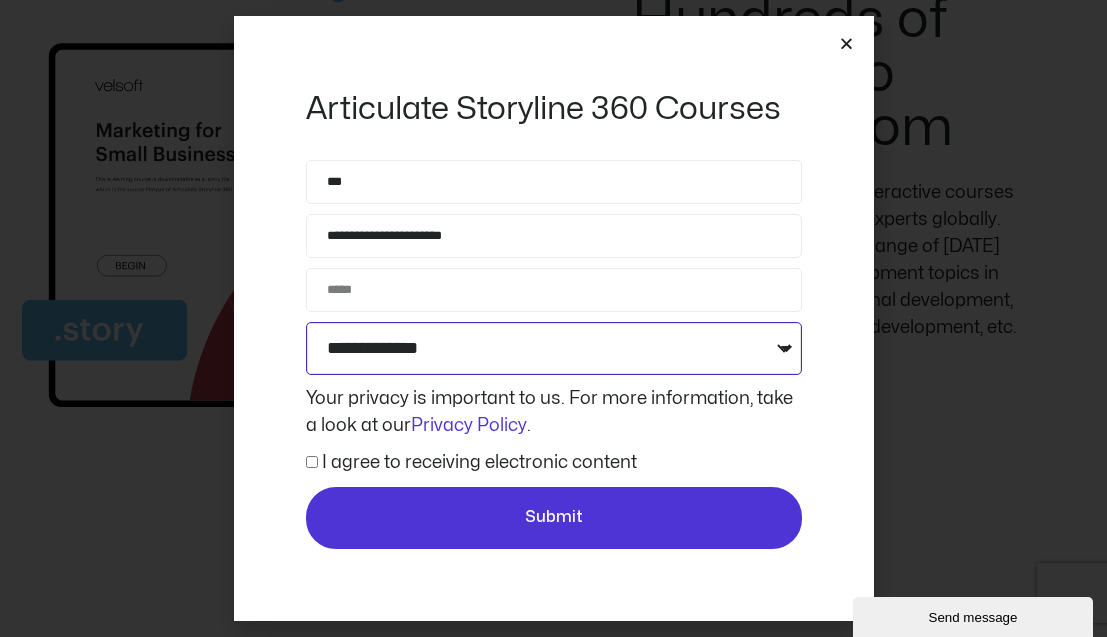 select on "**********" 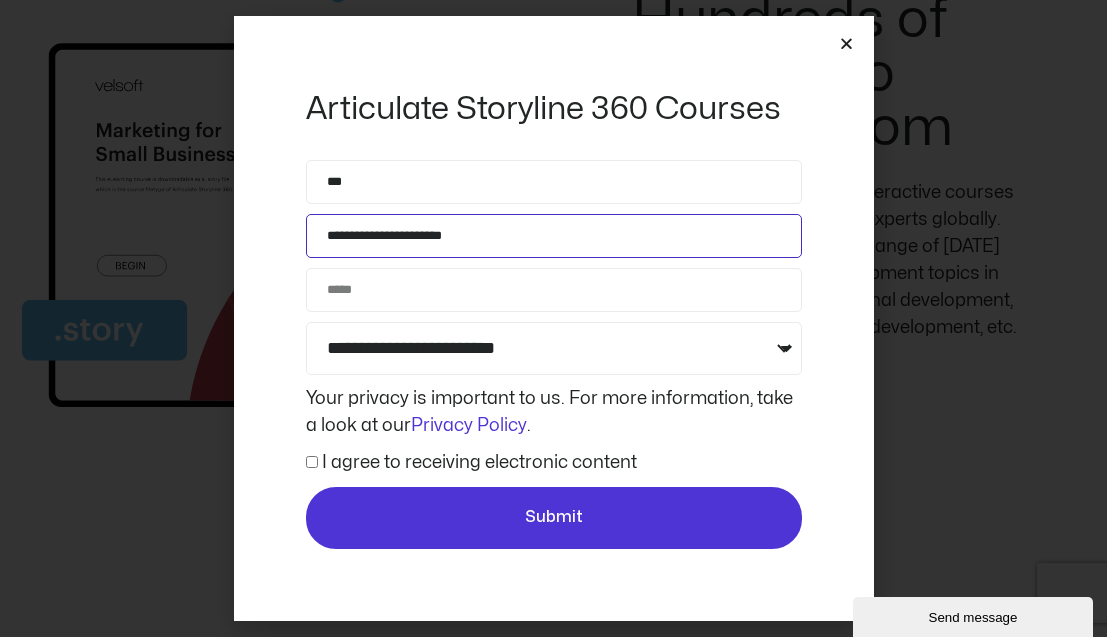 click on "**********" 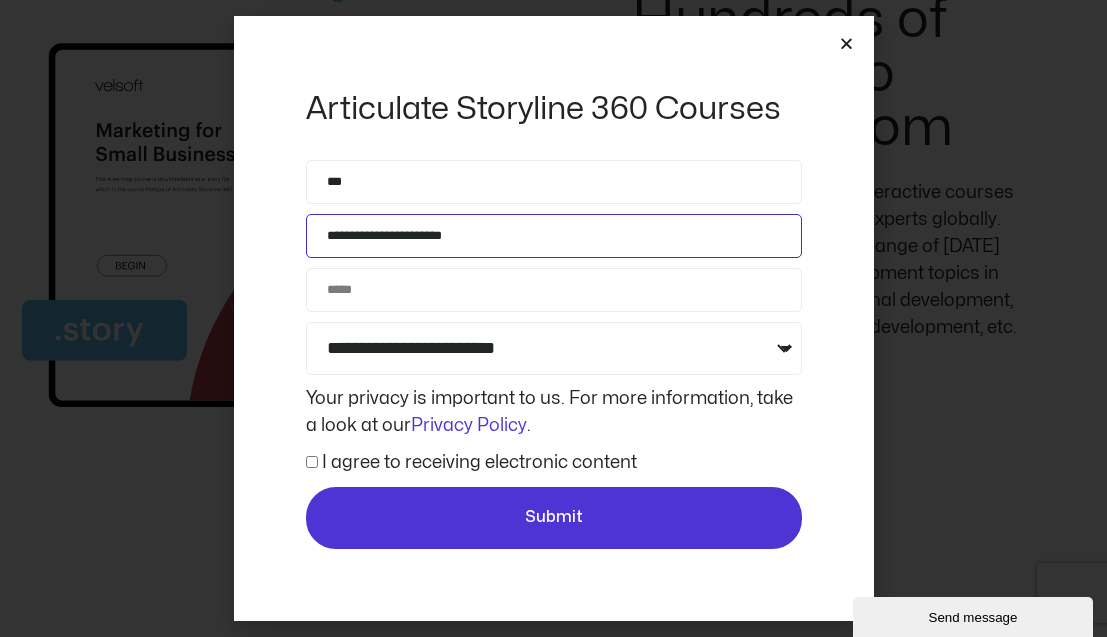 type on "**********" 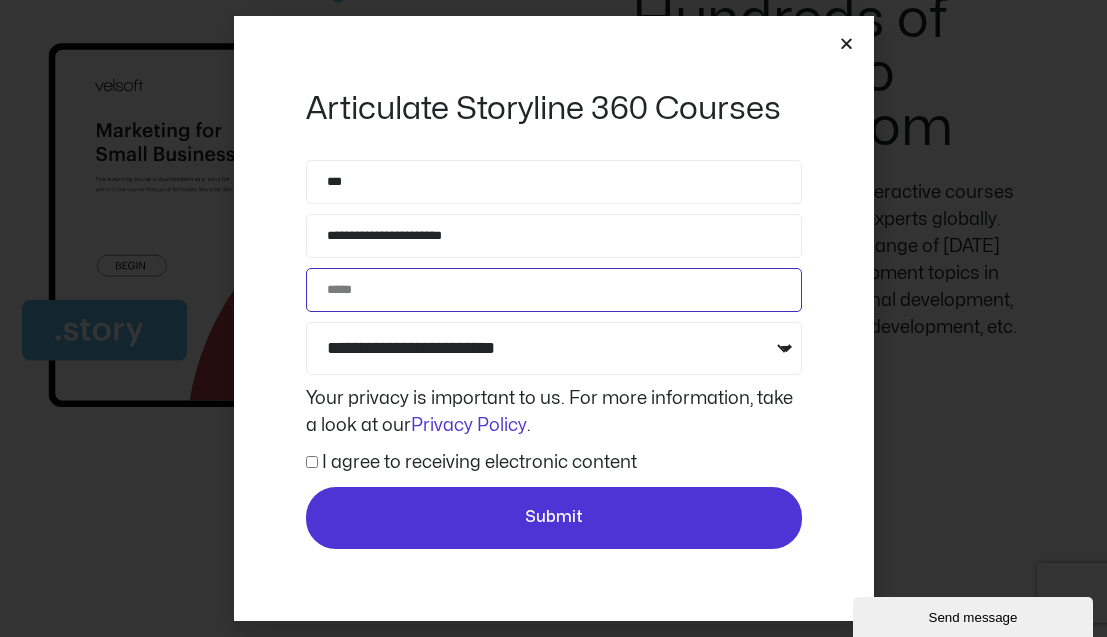 click on "Phone" 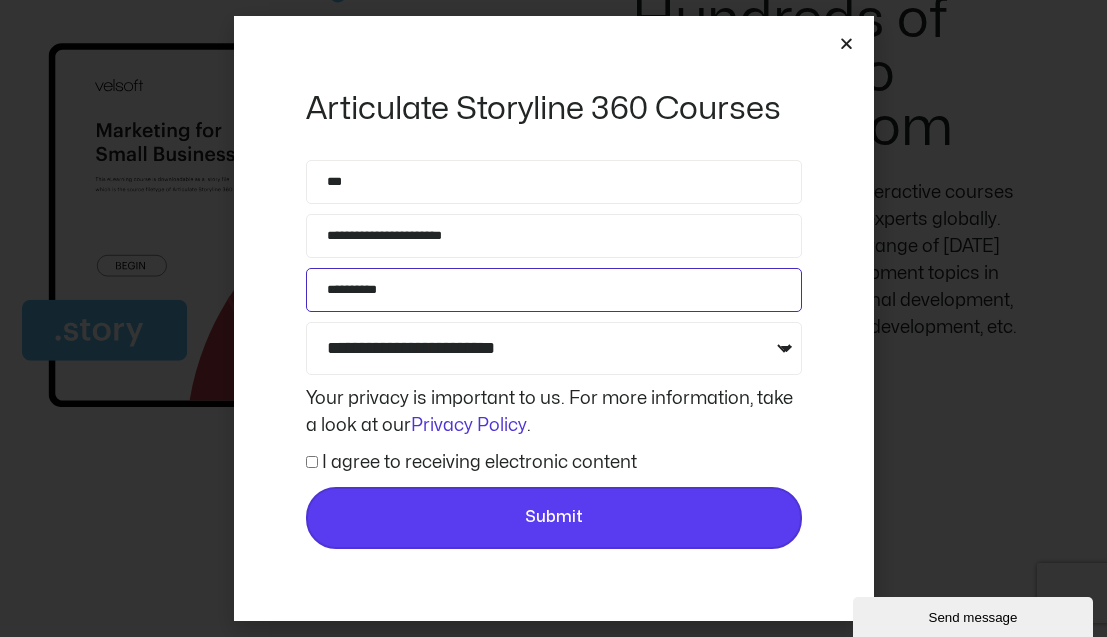 type on "**********" 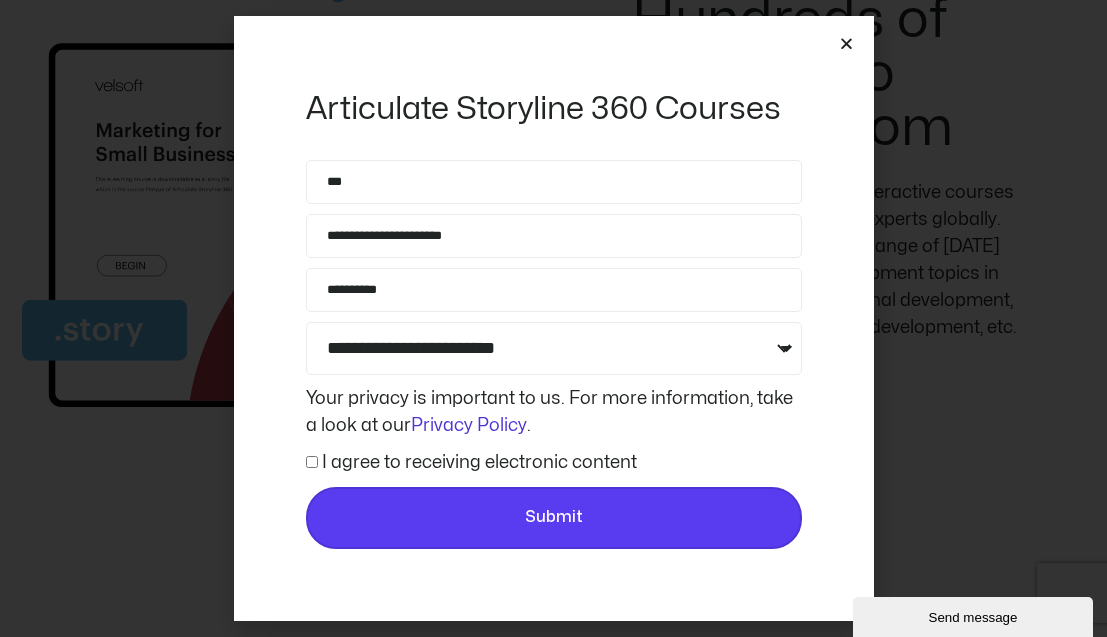 click on "Submit" 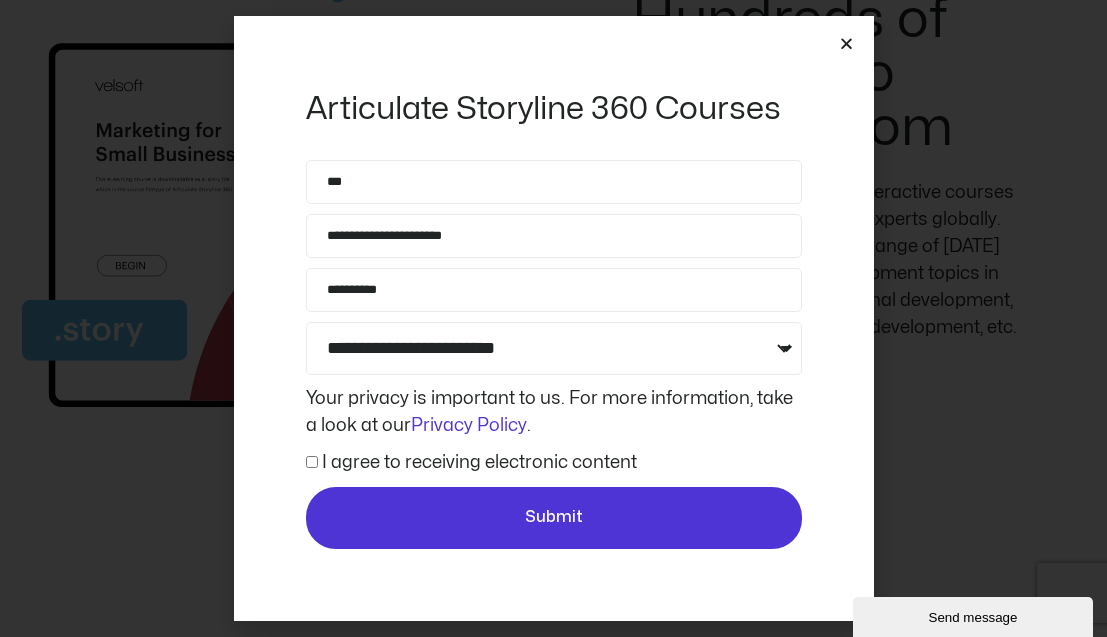 click on "I agree to receiving electronic content" 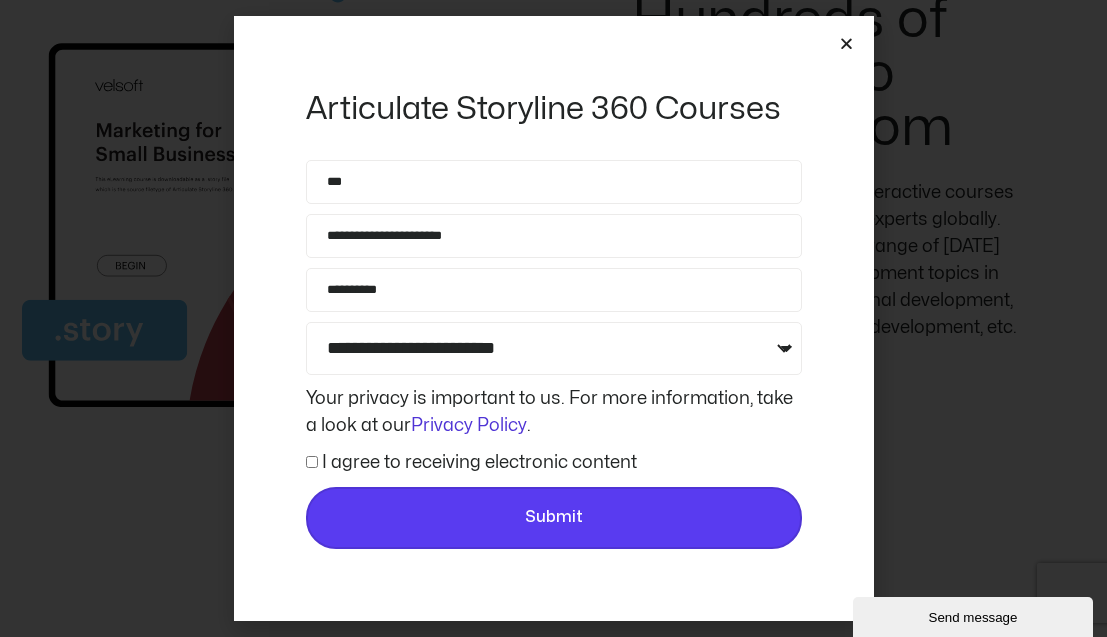 click on "Submit" 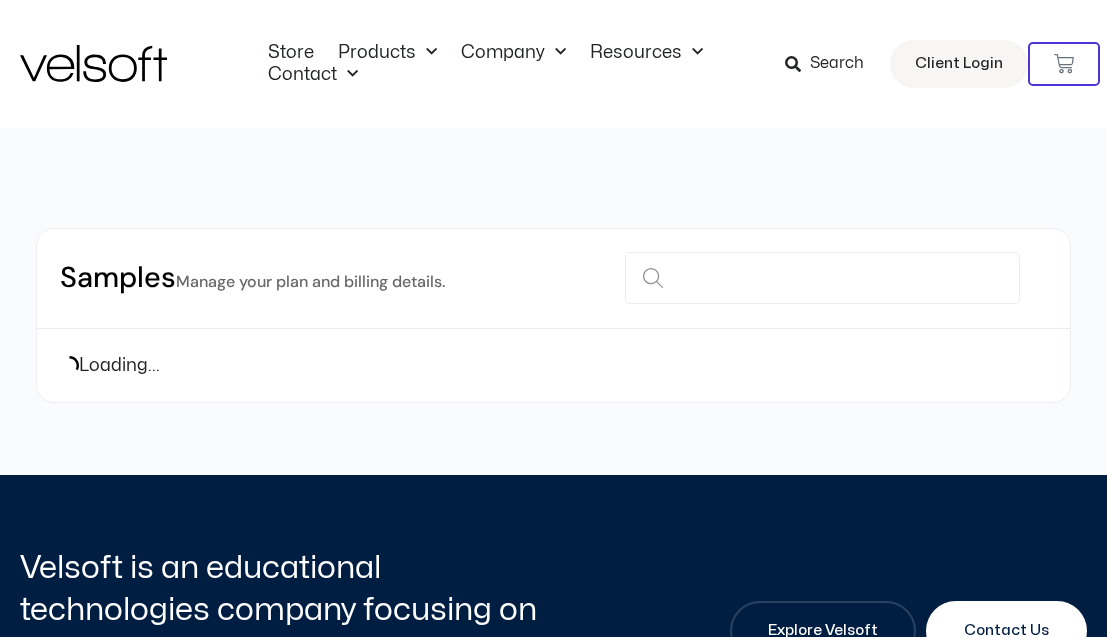 scroll, scrollTop: 0, scrollLeft: 0, axis: both 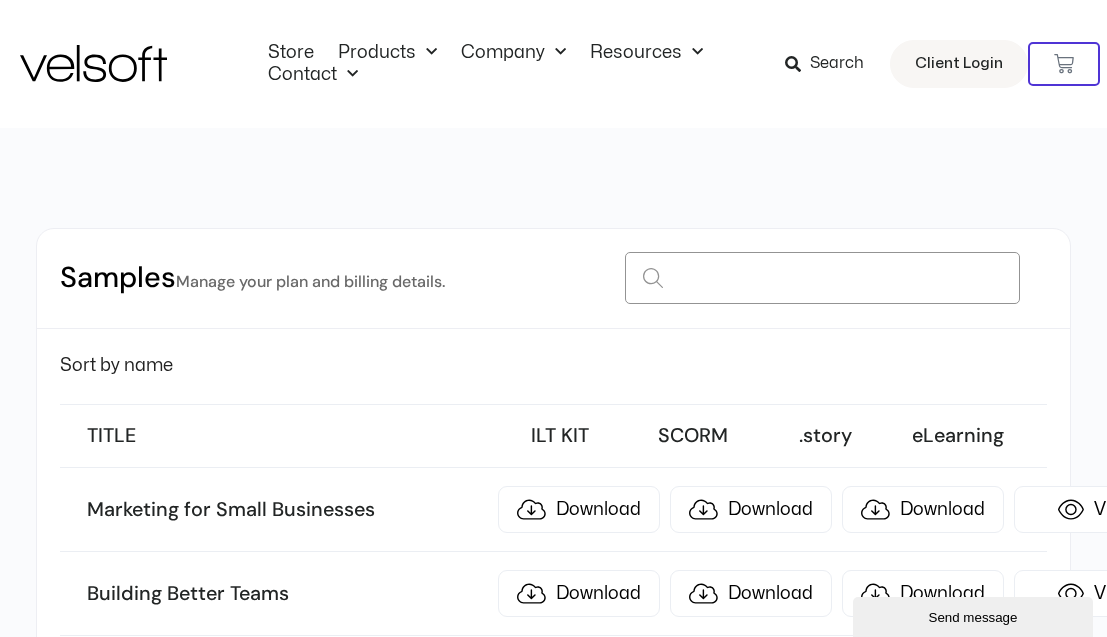 click at bounding box center [822, 278] 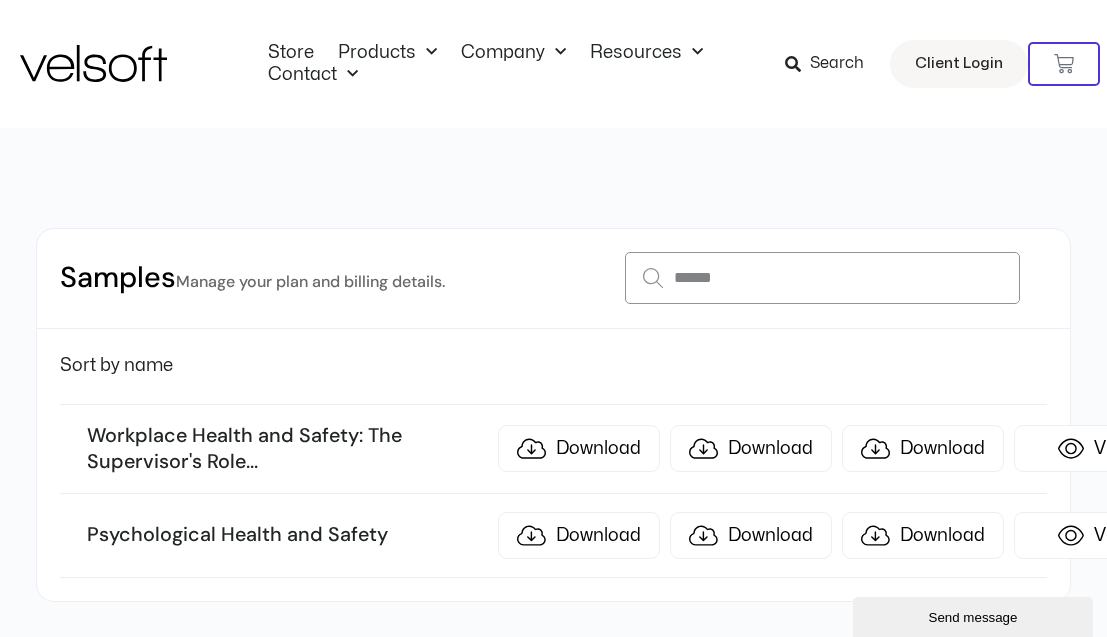 scroll, scrollTop: 79, scrollLeft: 0, axis: vertical 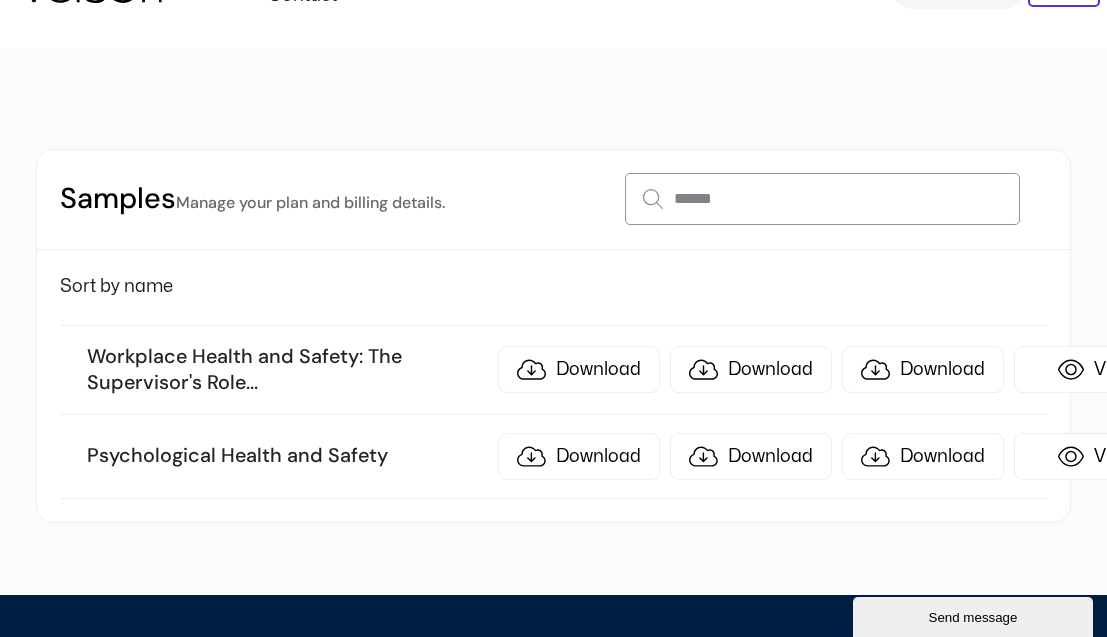 click on "******" at bounding box center (822, 199) 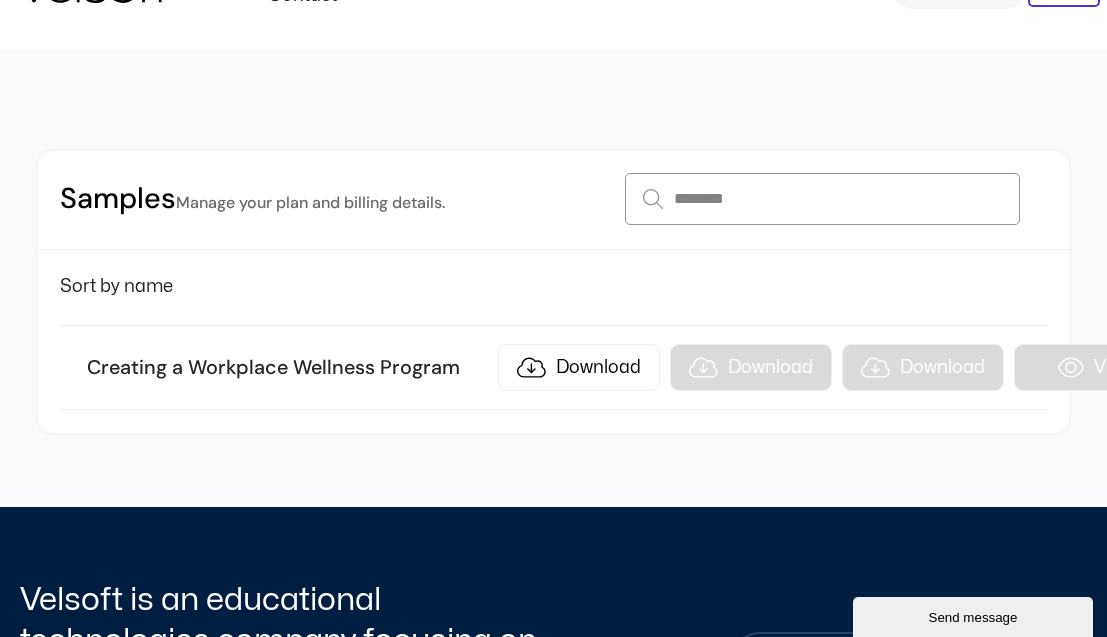 click on "********" at bounding box center (822, 199) 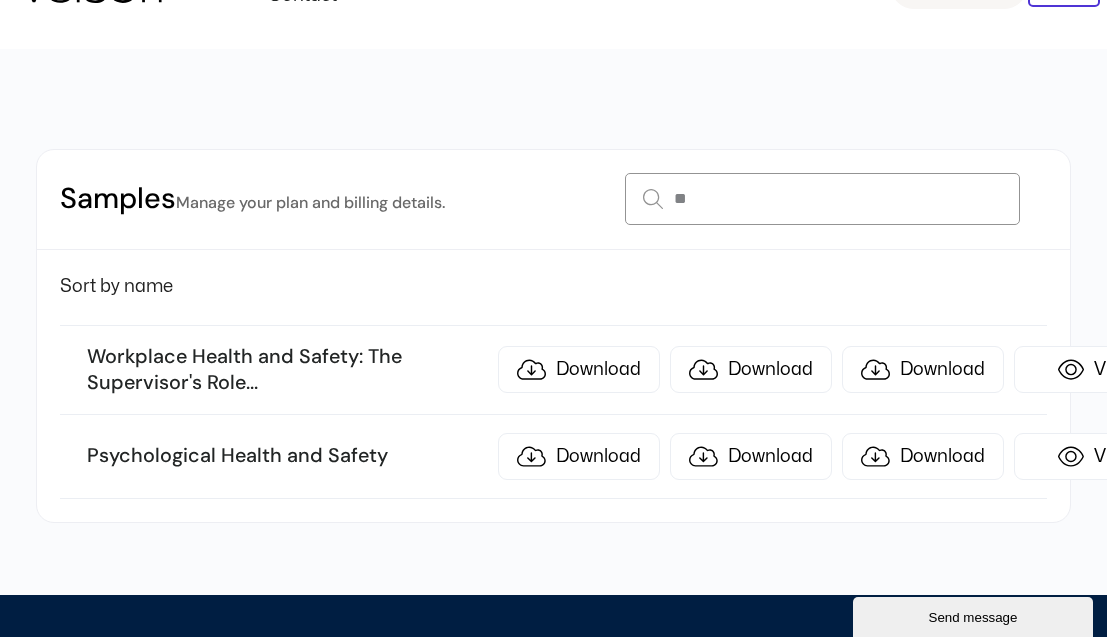 type on "*" 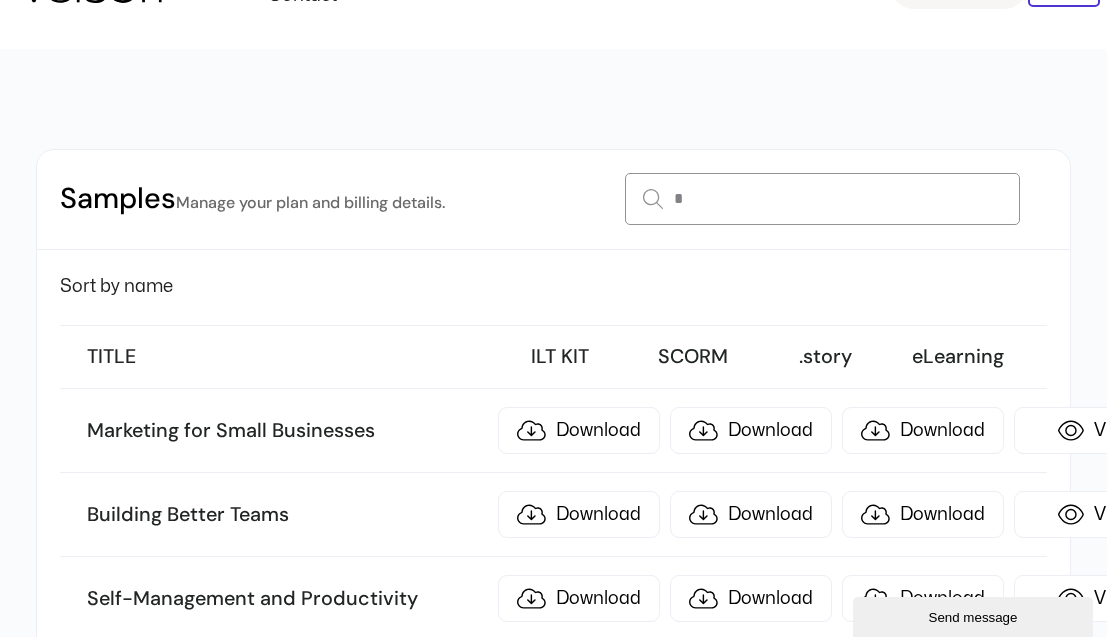 type 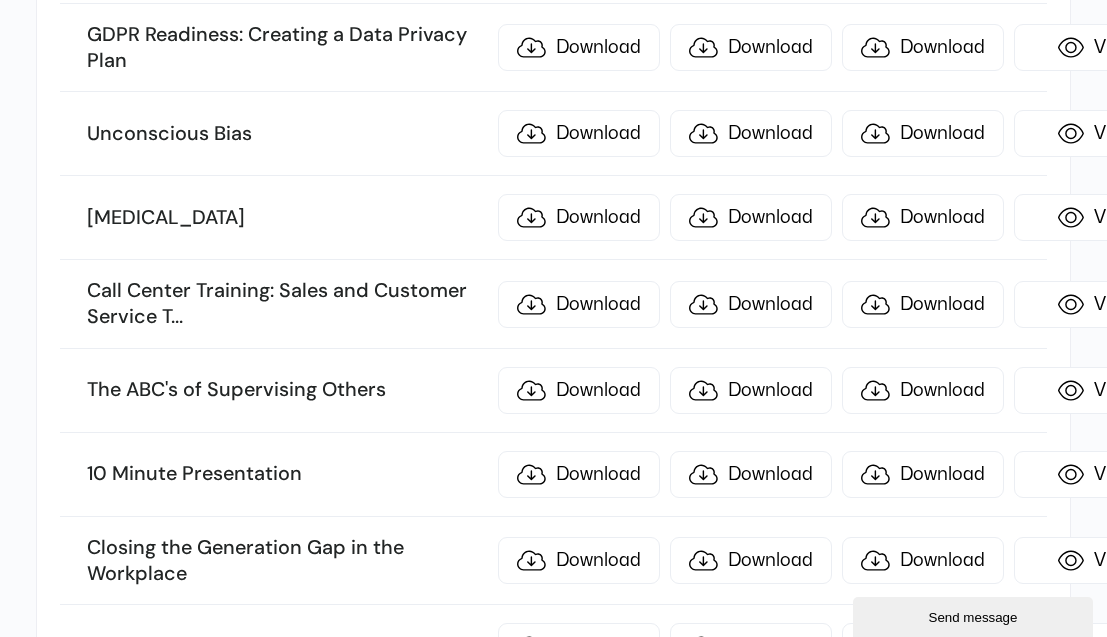 scroll, scrollTop: 1357, scrollLeft: 0, axis: vertical 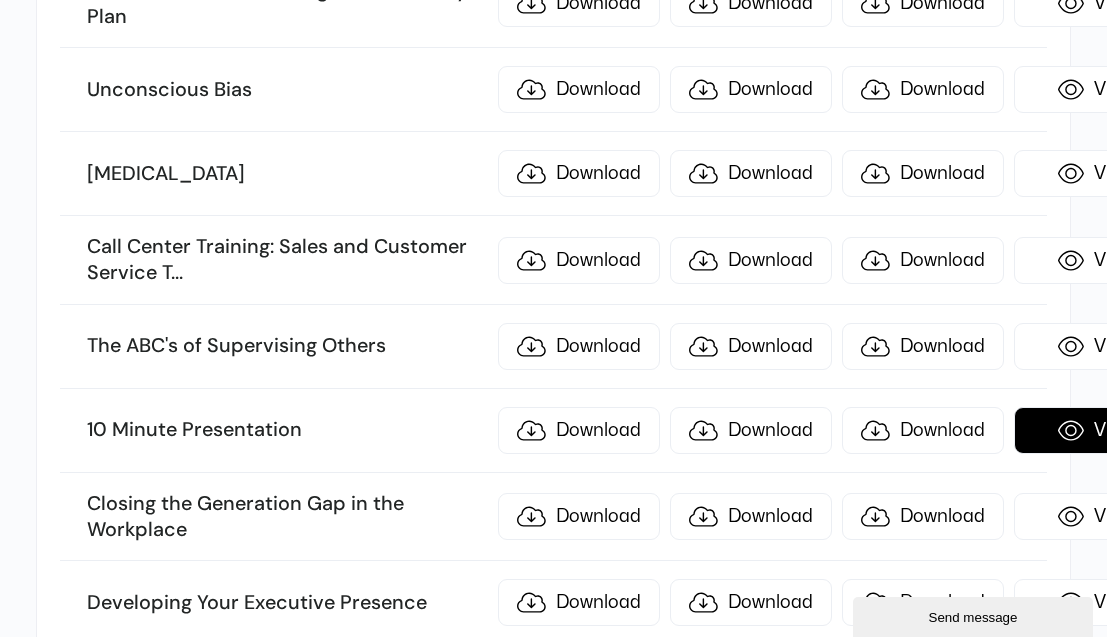click on "View" at bounding box center [1095, 430] 